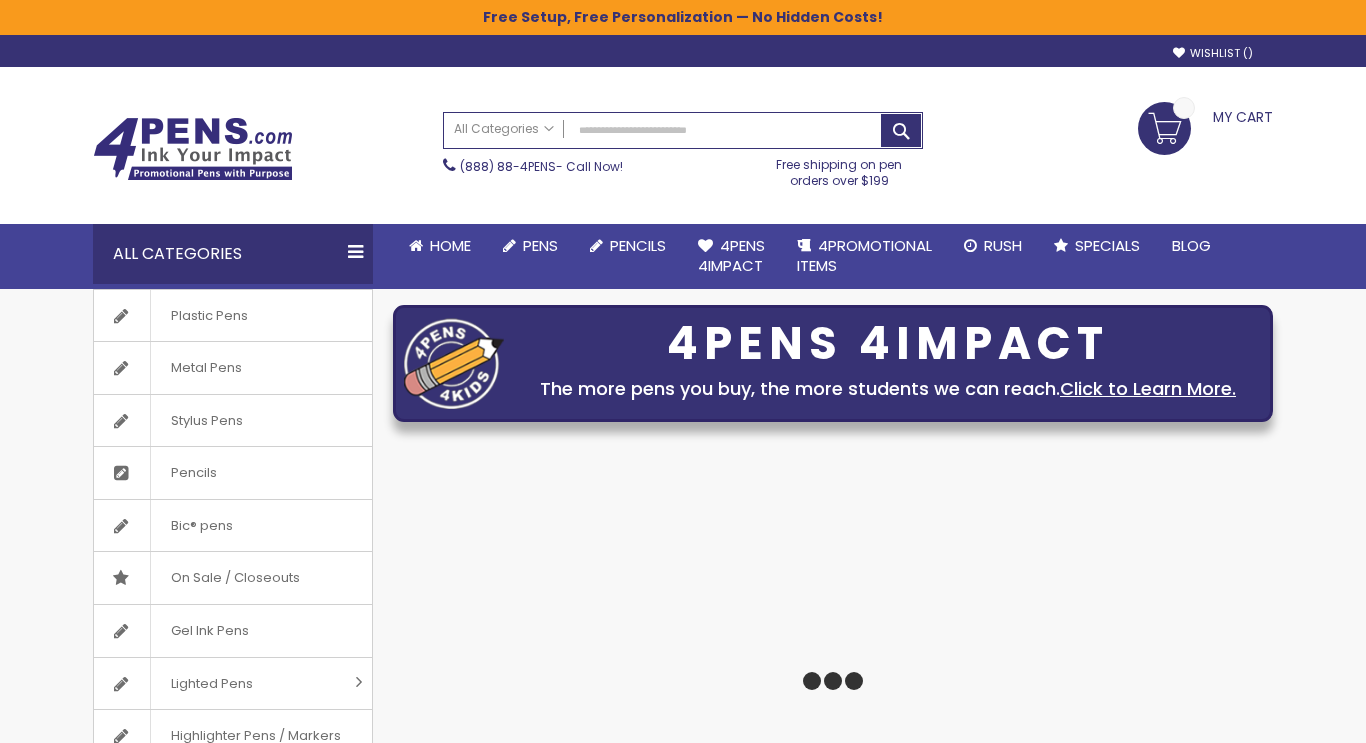 scroll, scrollTop: 0, scrollLeft: 0, axis: both 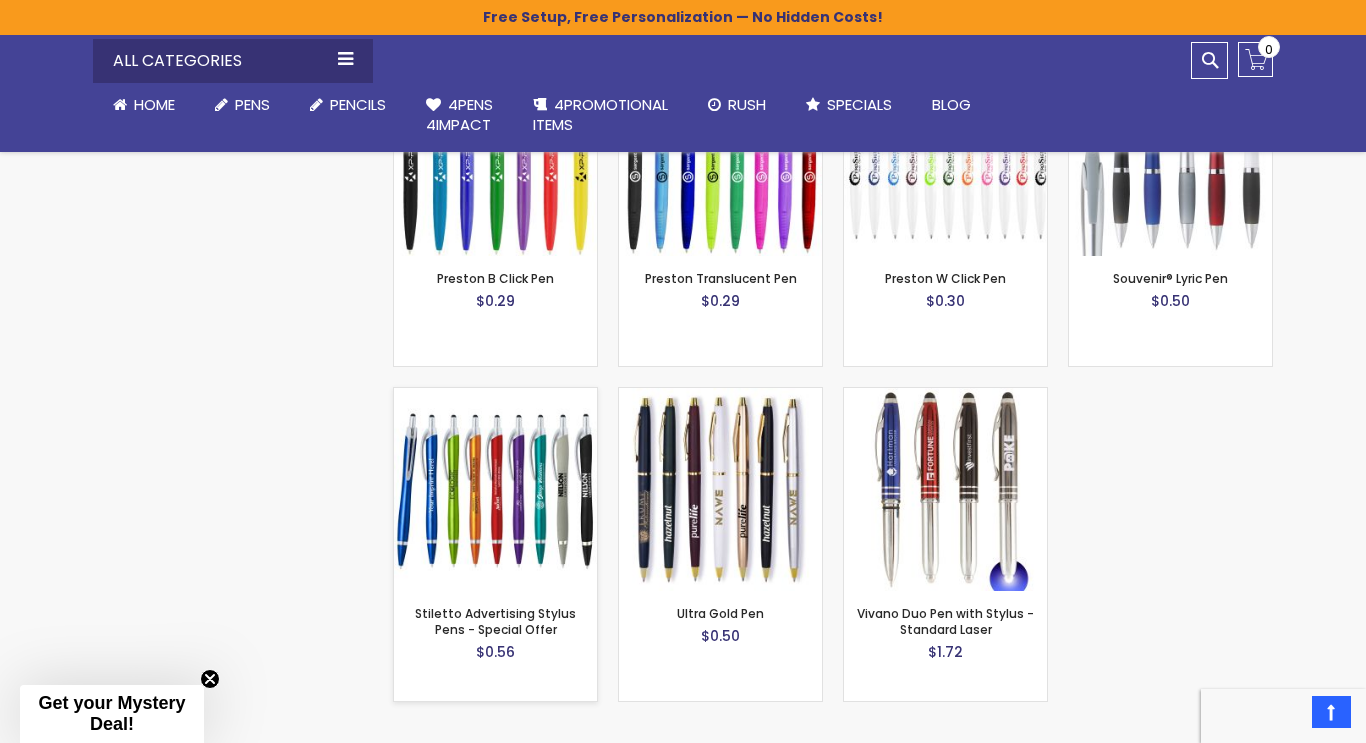 click at bounding box center [495, 489] 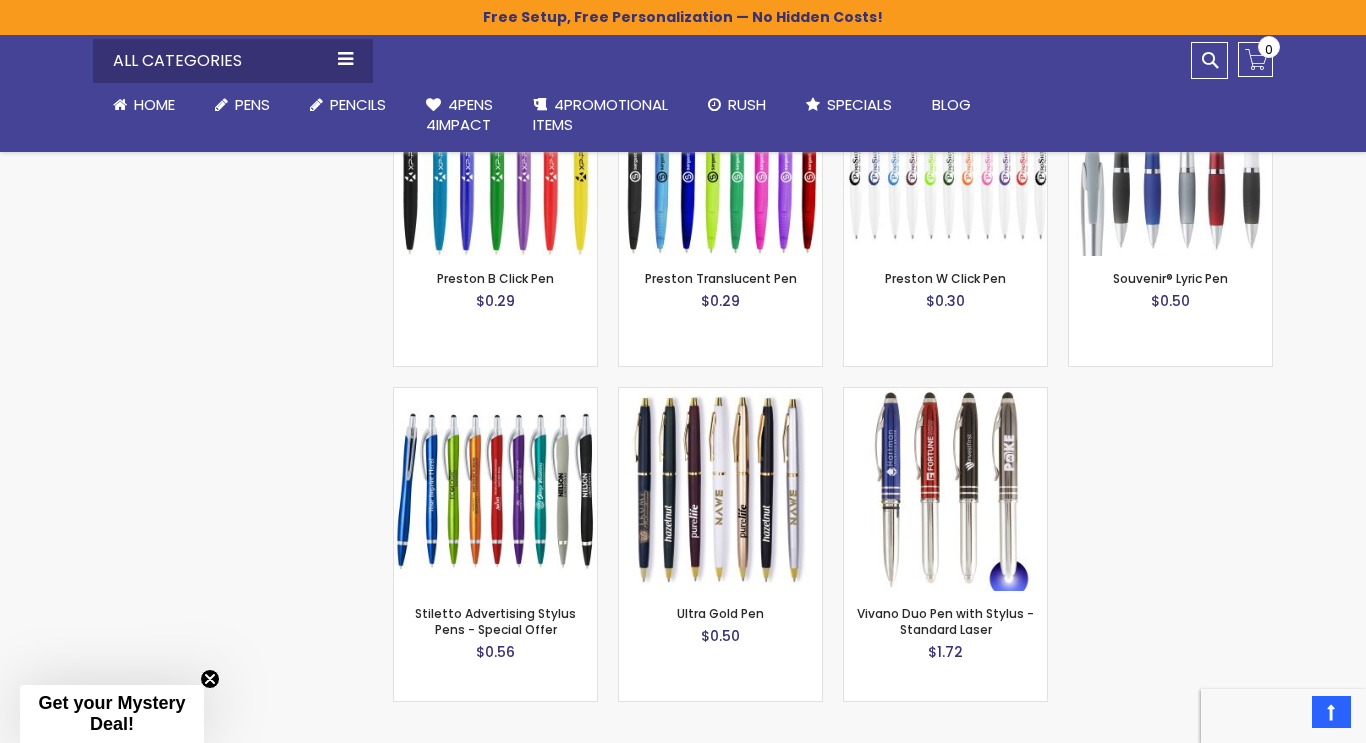 click on "All Categories
Plastic Pens
Metal Pens
Stylus Pens
Pencils
Bic® pens
On Sale / Closeouts
Gel Ink Pens
Lighted Pens
Go to    Lighted Pens
Stick pens
Highlighter Pens / Markers
Made in USA
New Arrivals
Menu
Home
Pens
Go to    Pens
Plastic Pens Metal Pens Grip Pens Laser Engraved Pens Go to   Laser Engraved Pens LaserMax® Pens Retractable Pens Wedding Pens BIC® Pens Gel Pens Value Pens Stylus Pens Light Up Pens Stick Pens Mirror Etched Twist Pen Rollerball Antimicrobial Pens" at bounding box center [683, 93] 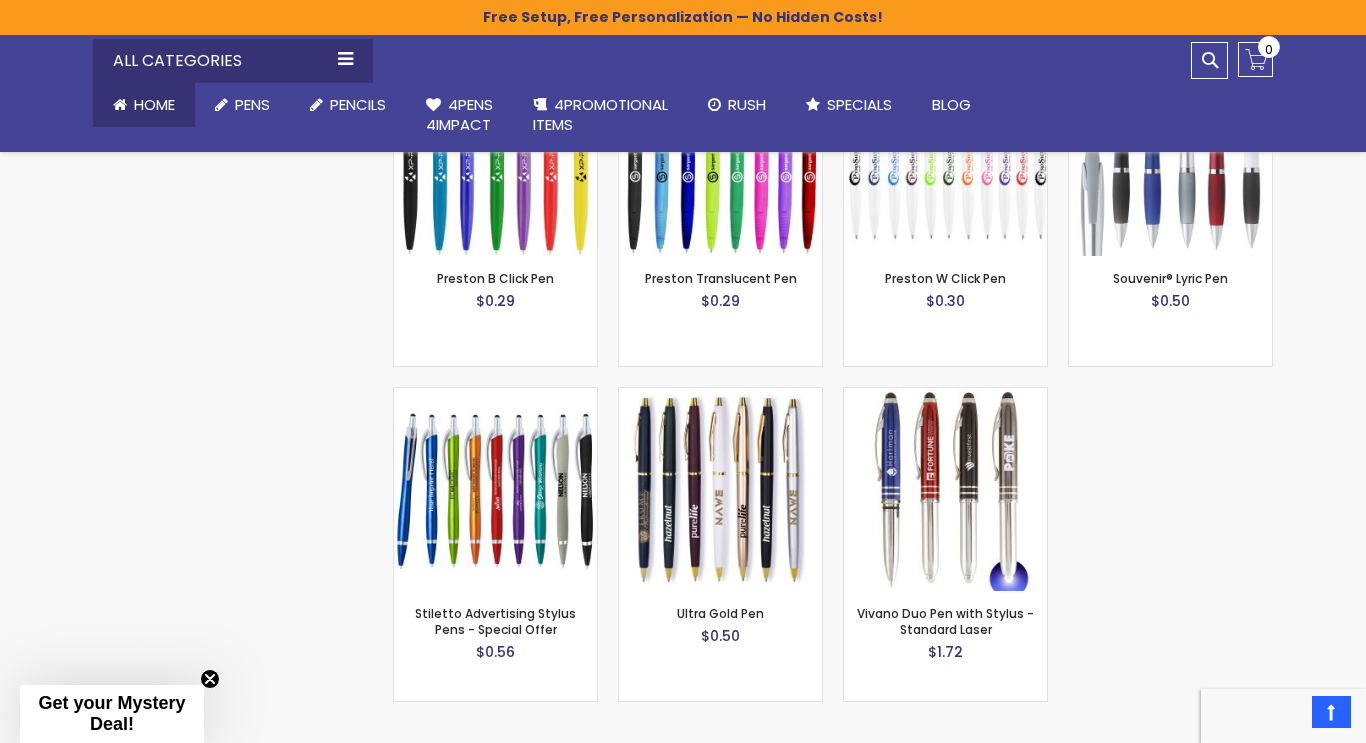 click at bounding box center (120, 104) 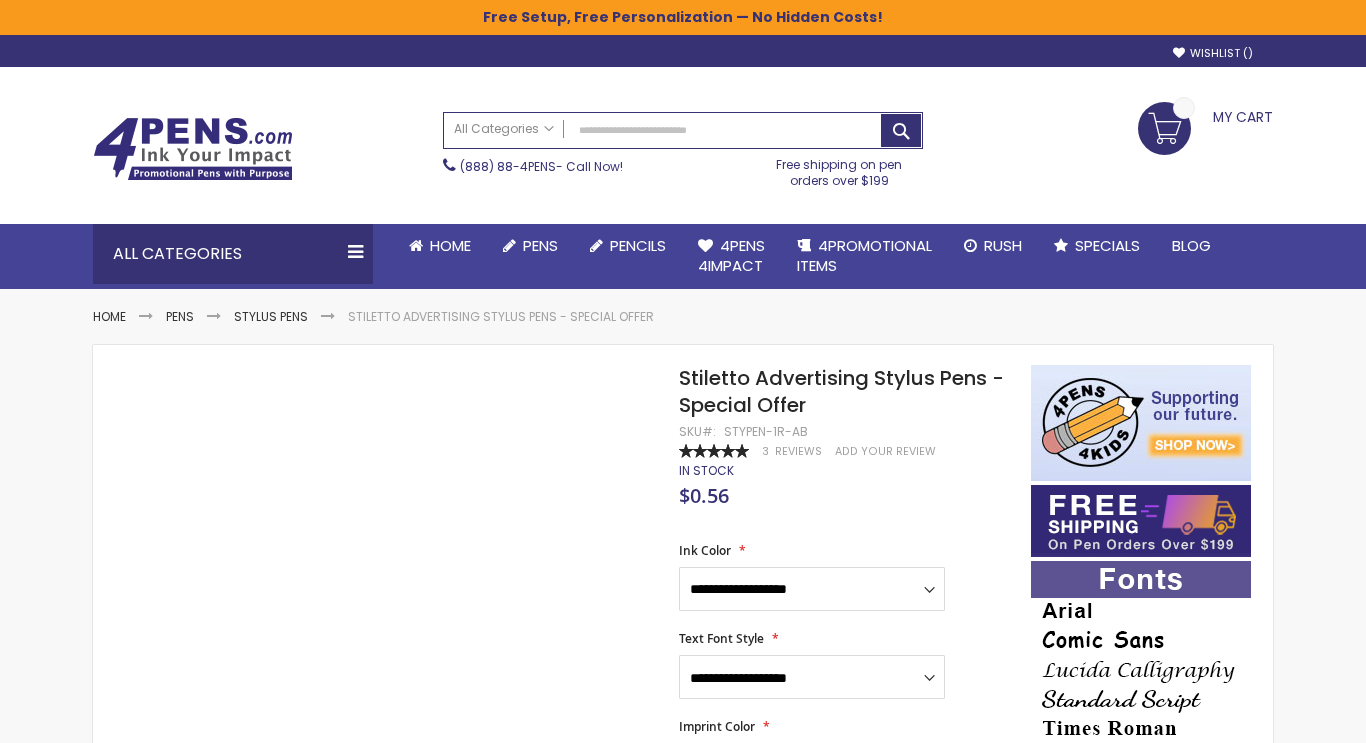 scroll, scrollTop: 0, scrollLeft: 0, axis: both 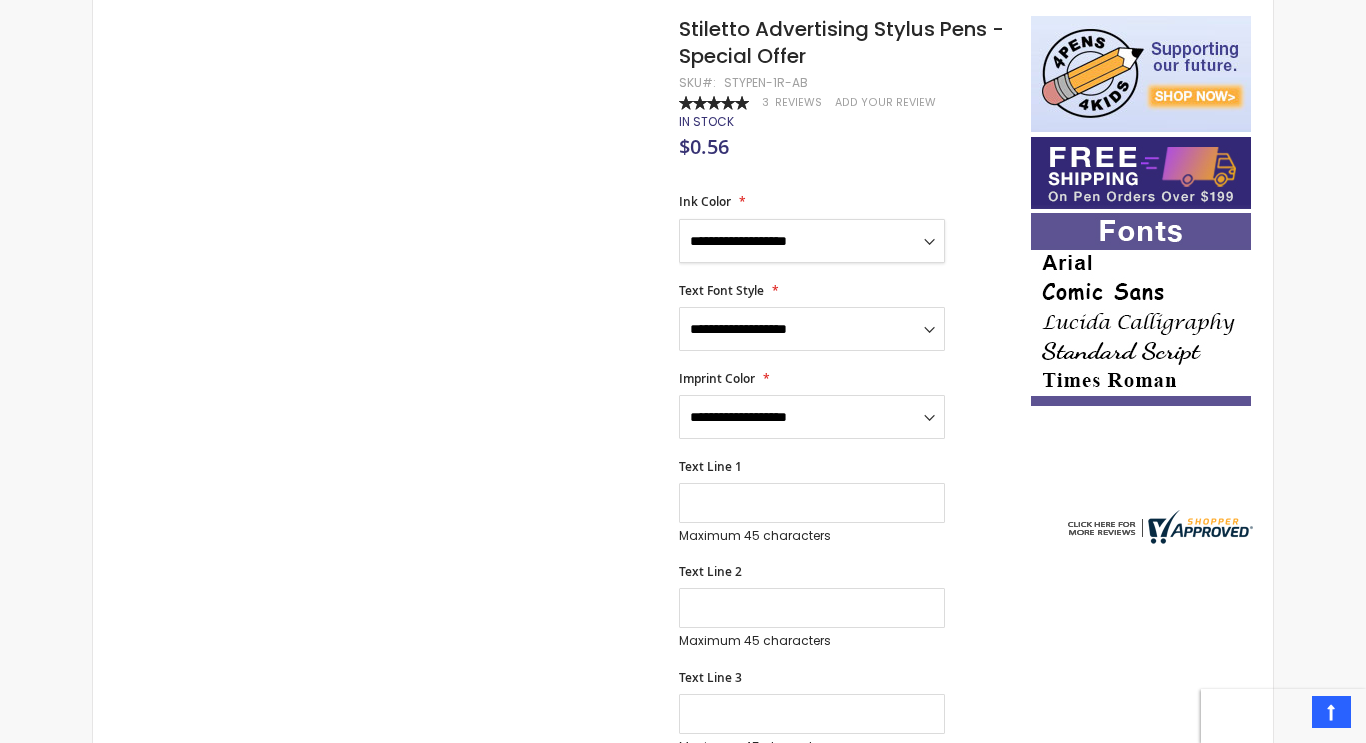 click on "**********" at bounding box center (812, 241) 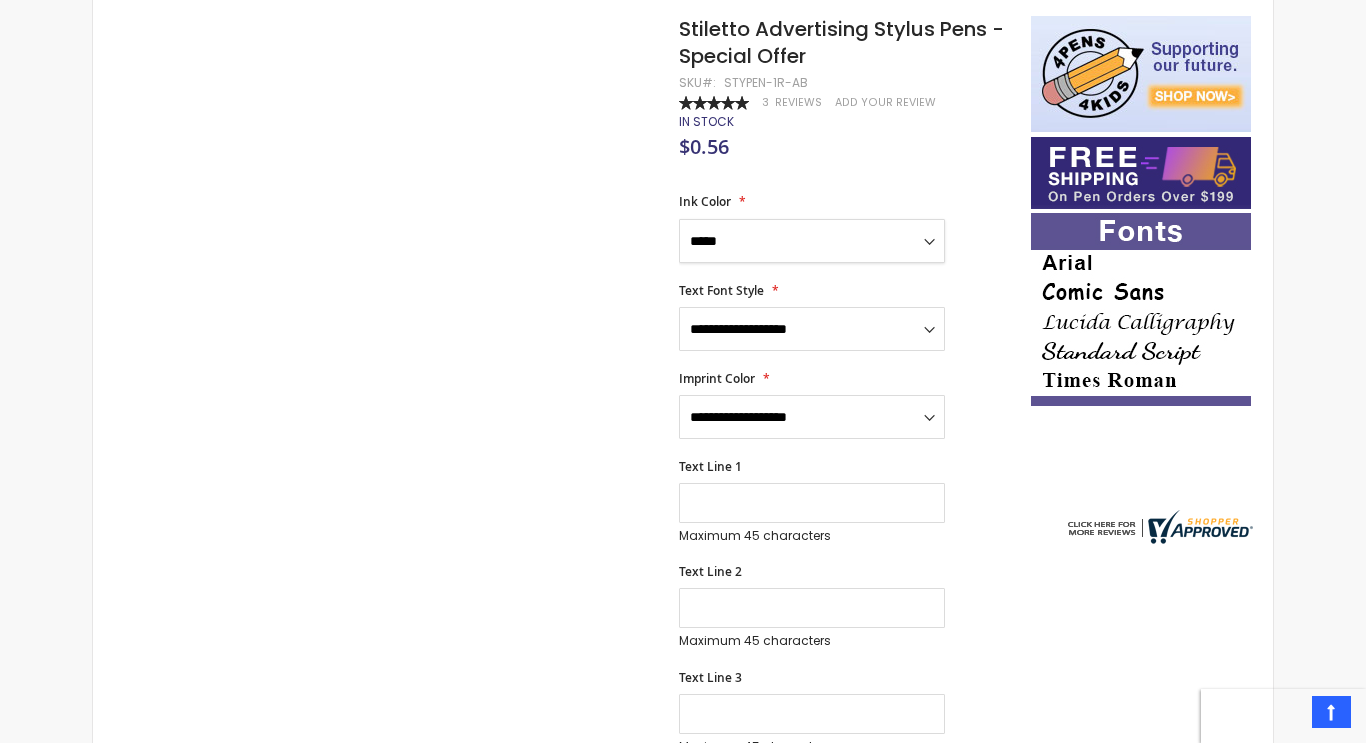 click on "**********" at bounding box center (812, 241) 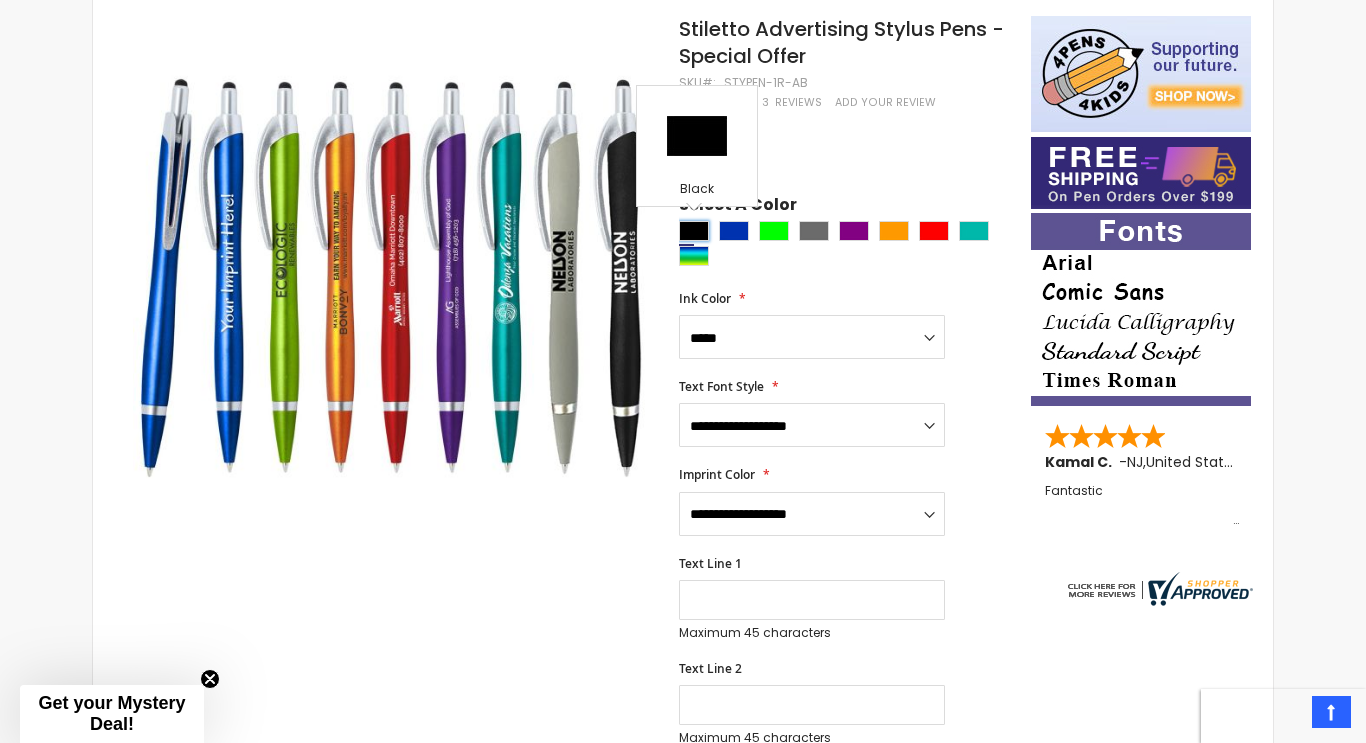 click at bounding box center (694, 231) 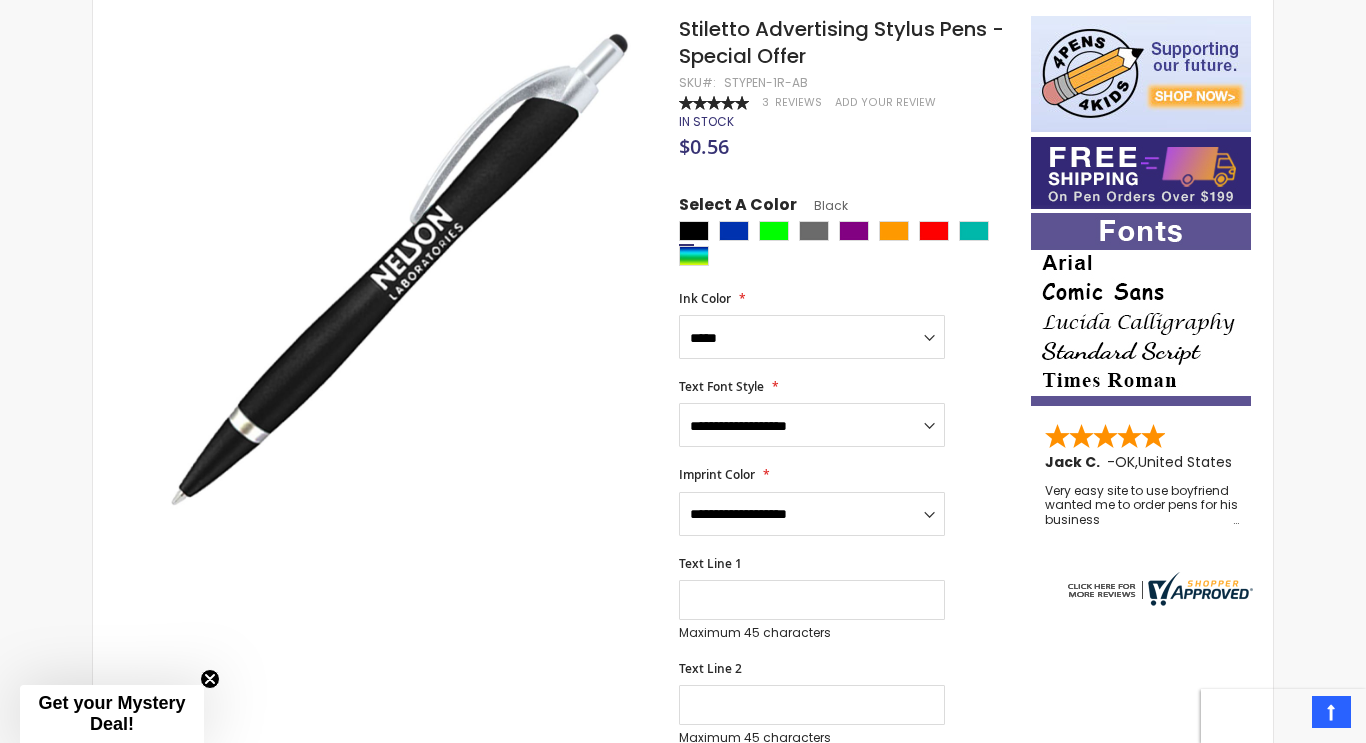 scroll, scrollTop: 384, scrollLeft: 0, axis: vertical 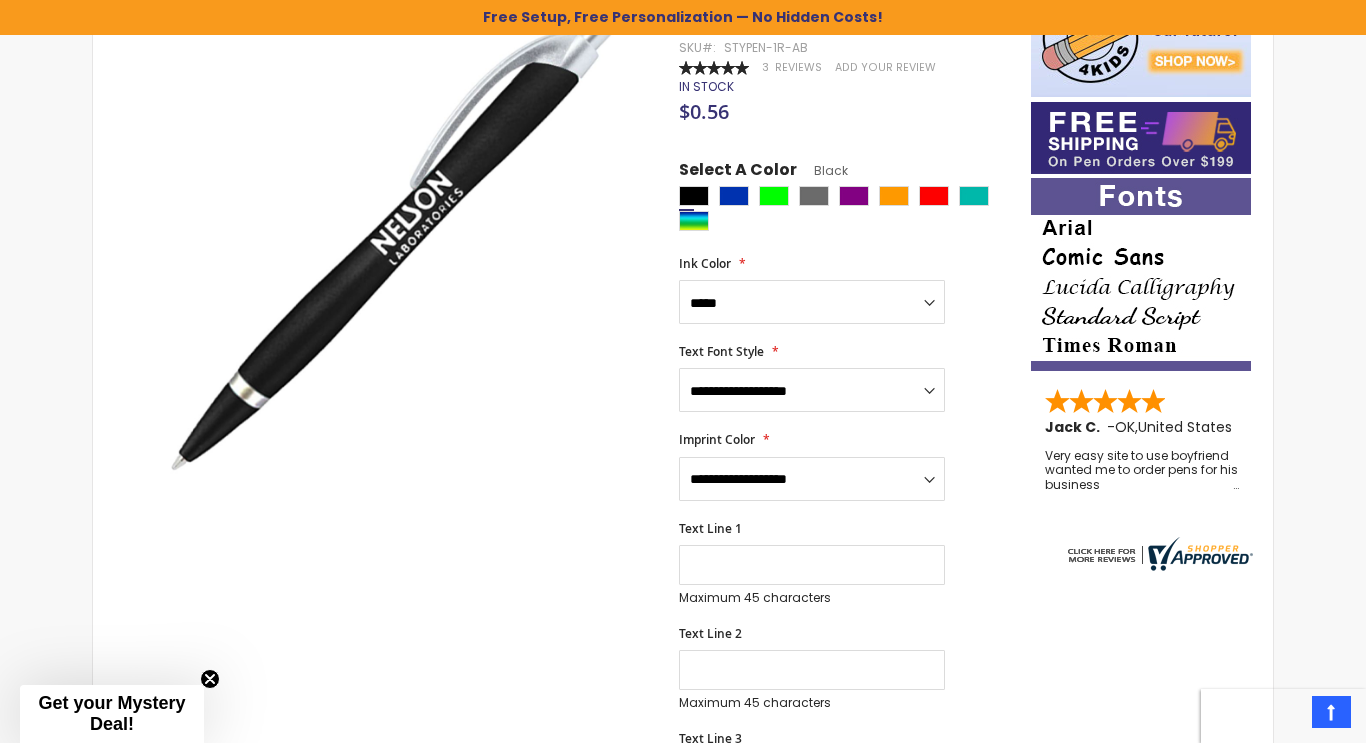 click on "**********" at bounding box center [845, 614] 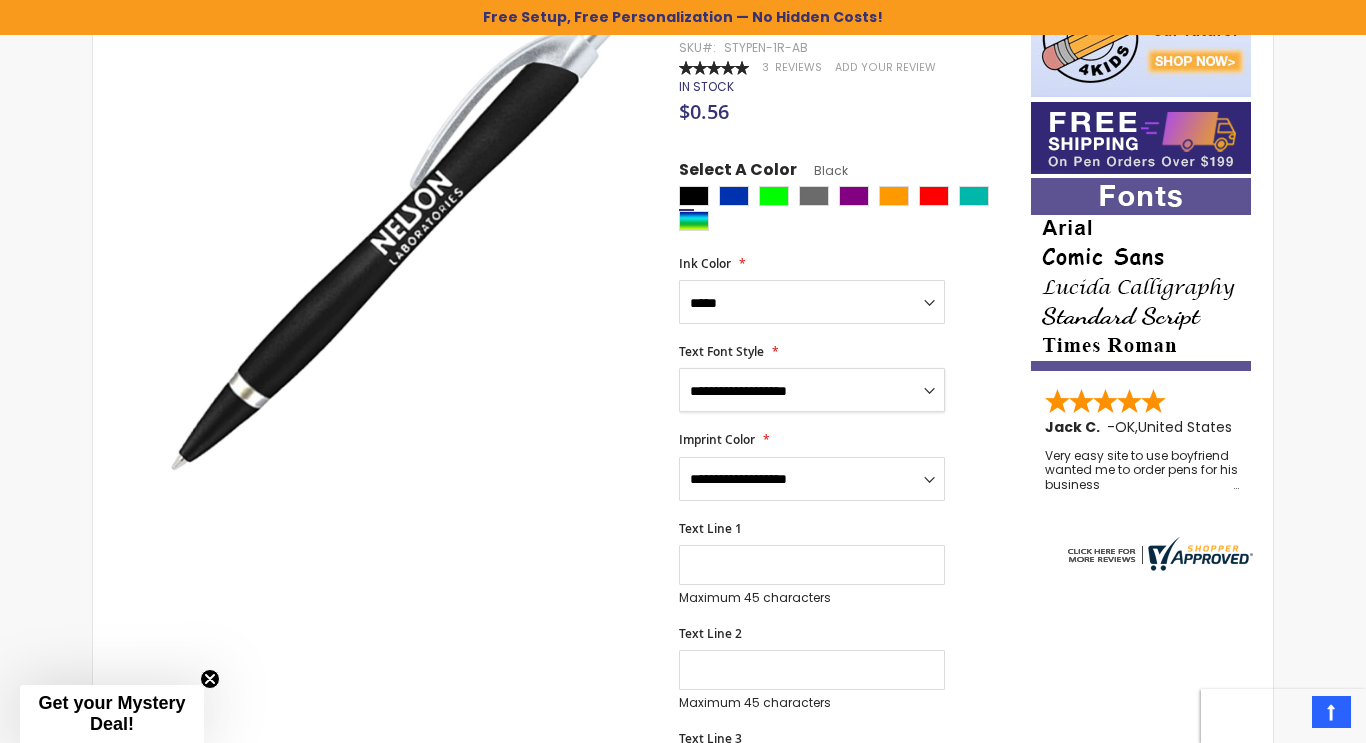click on "**********" at bounding box center [812, 390] 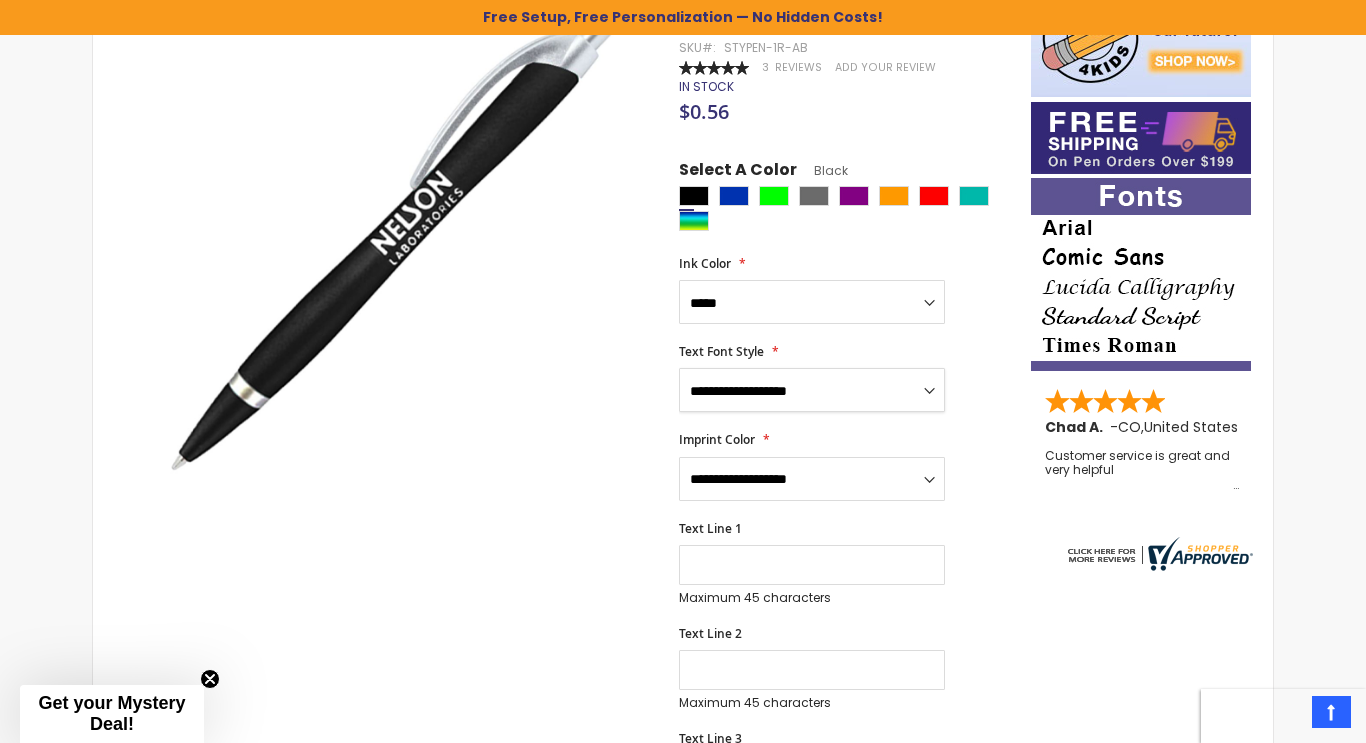select on "****" 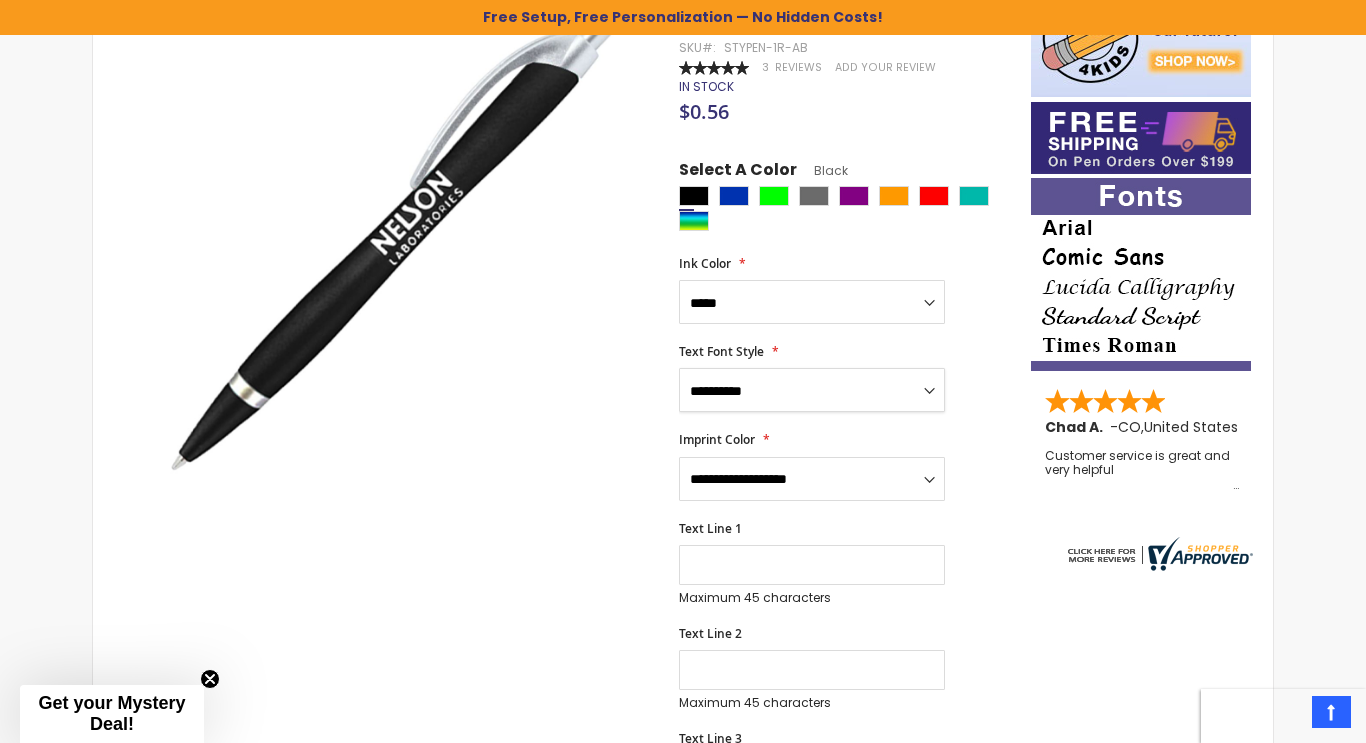 click on "**********" at bounding box center [812, 390] 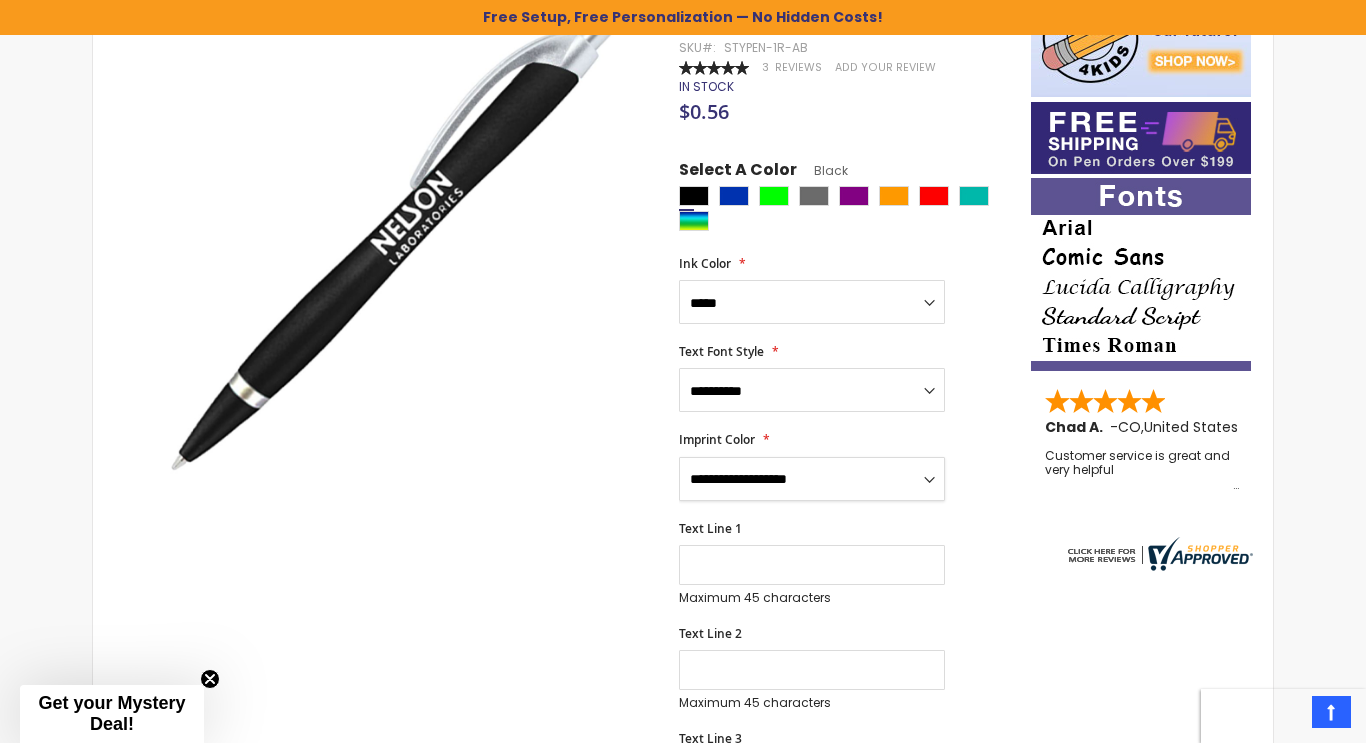 click on "**********" at bounding box center [812, 479] 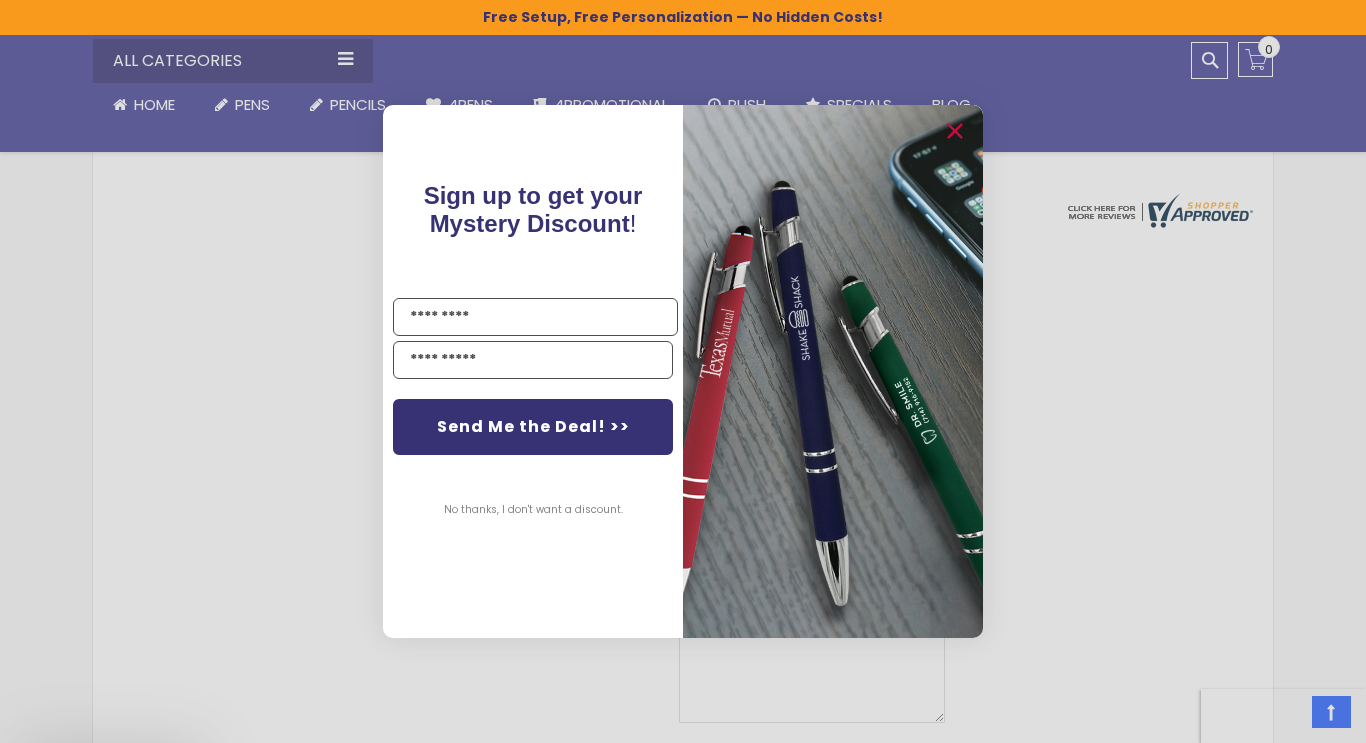 scroll, scrollTop: 752, scrollLeft: 0, axis: vertical 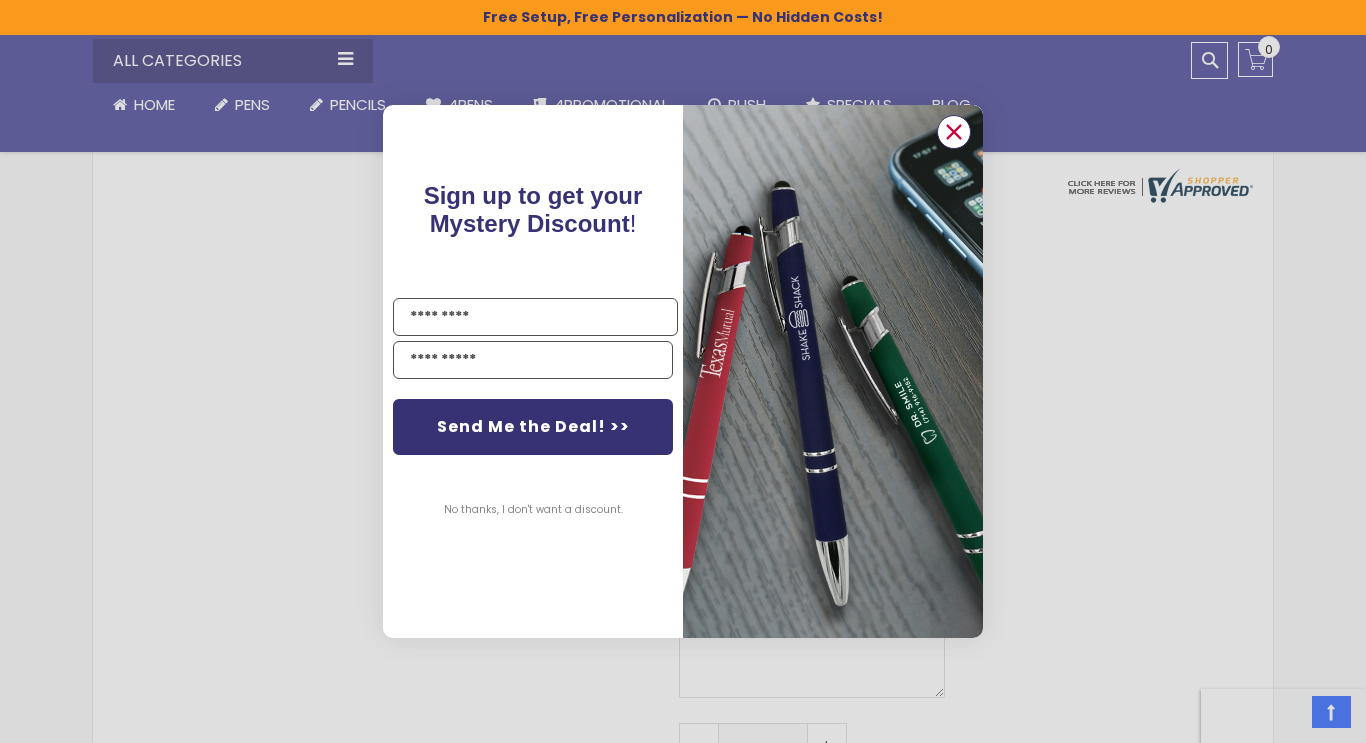click at bounding box center (954, 131) 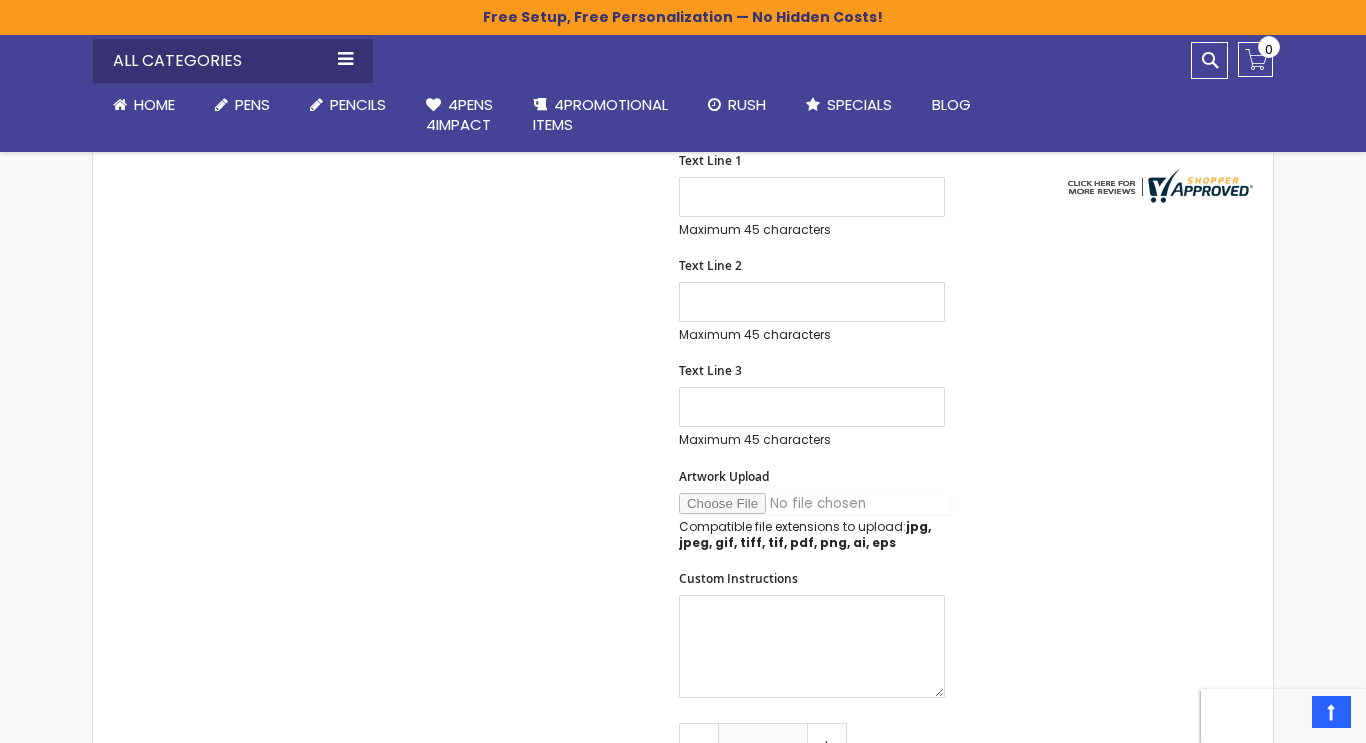 click on "Artwork Upload" at bounding box center [815, 503] 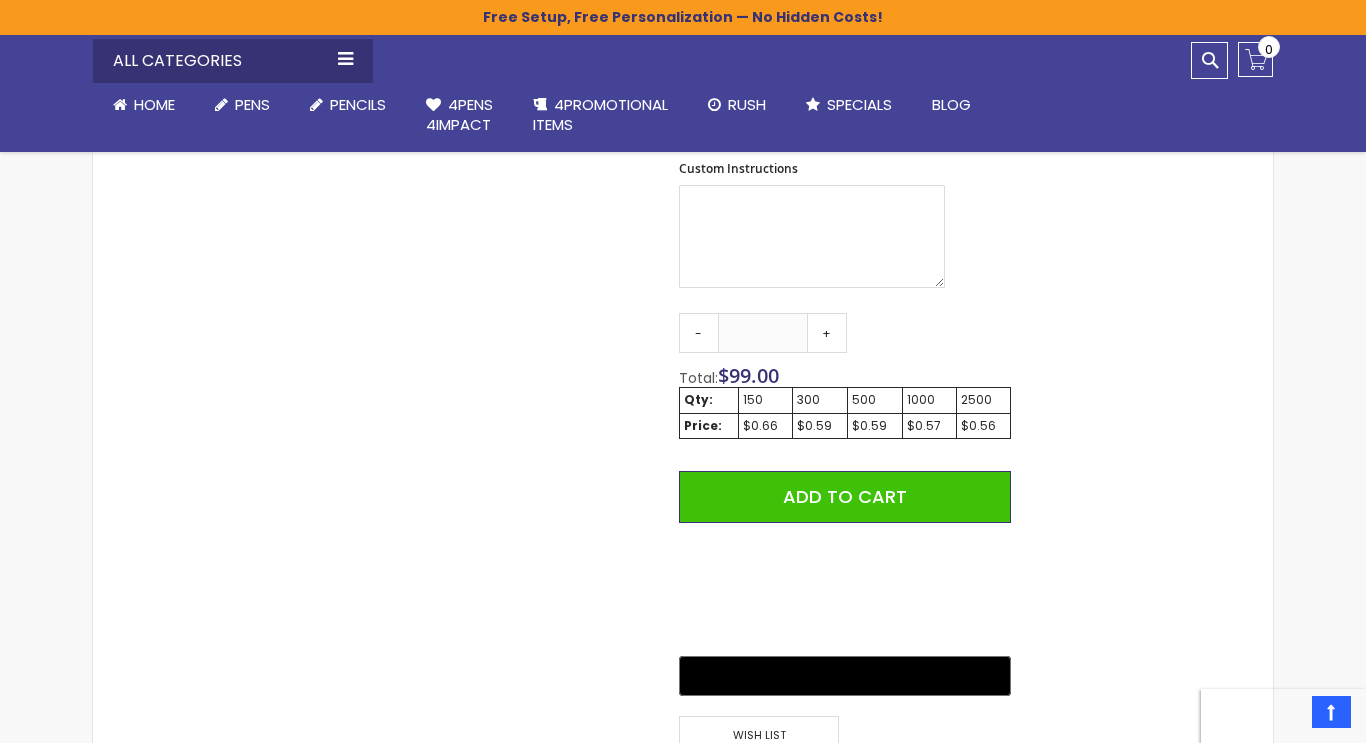 scroll, scrollTop: 1158, scrollLeft: 0, axis: vertical 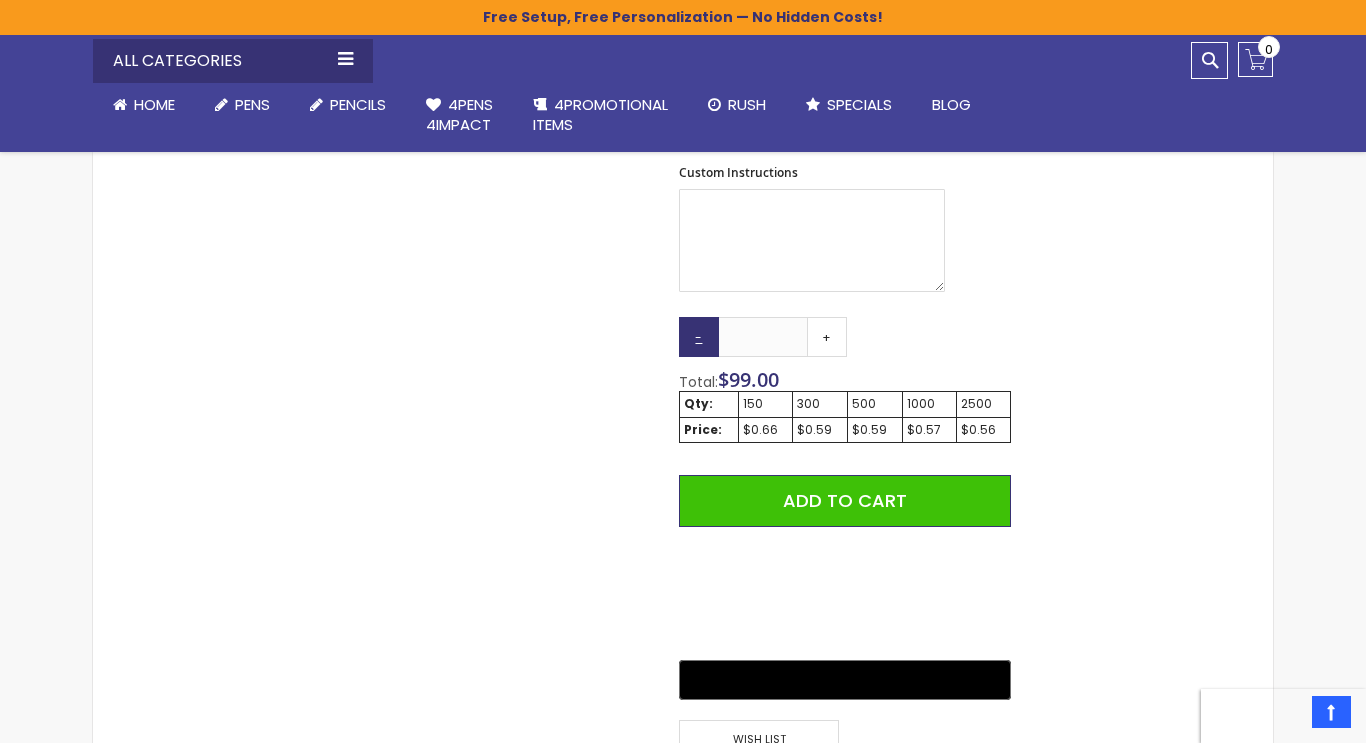 click on "-" at bounding box center [699, 337] 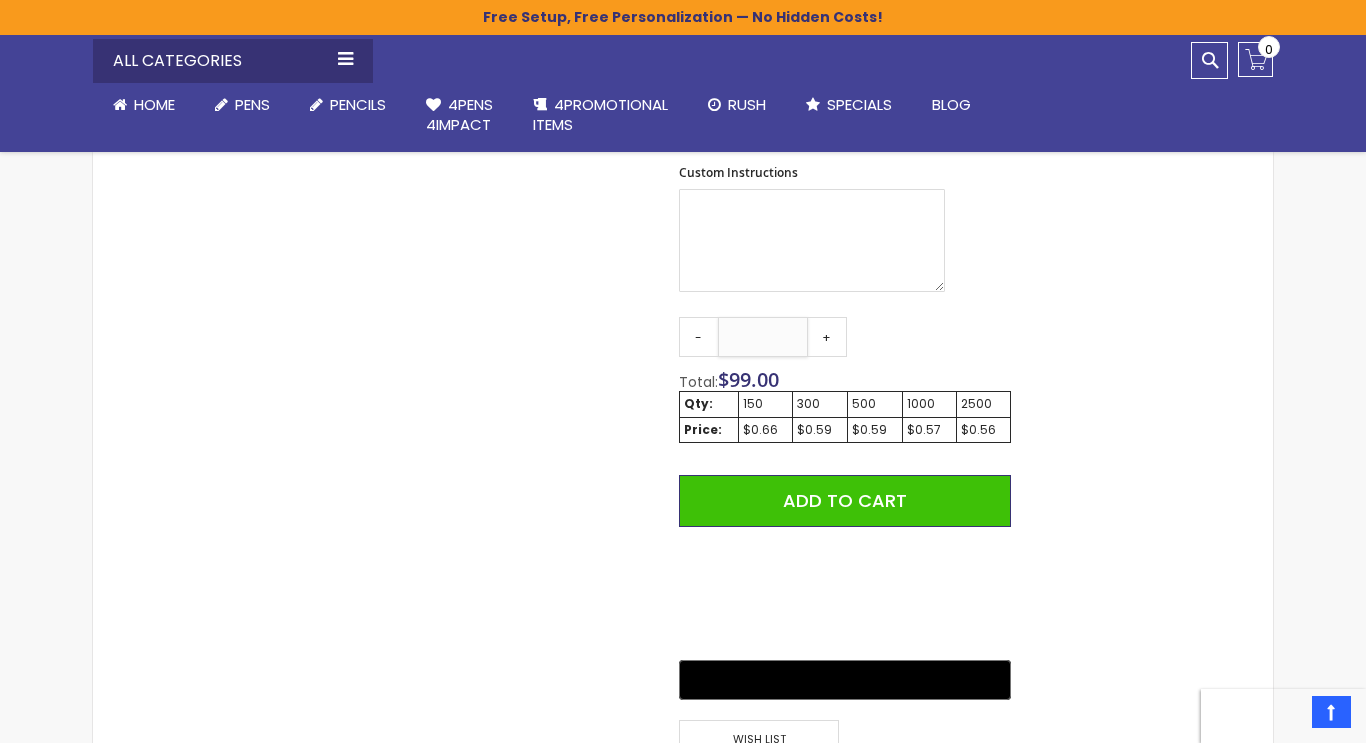 click on "***" at bounding box center [763, 337] 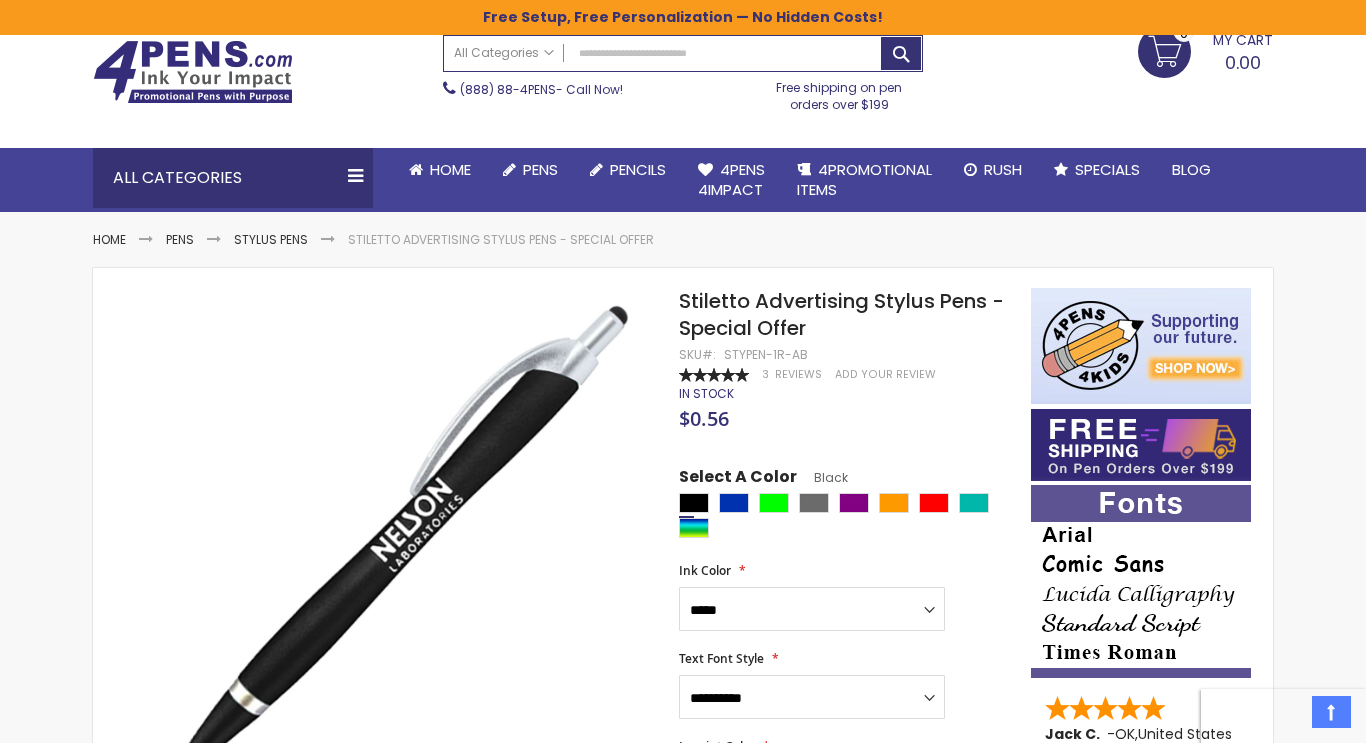 scroll, scrollTop: 73, scrollLeft: 0, axis: vertical 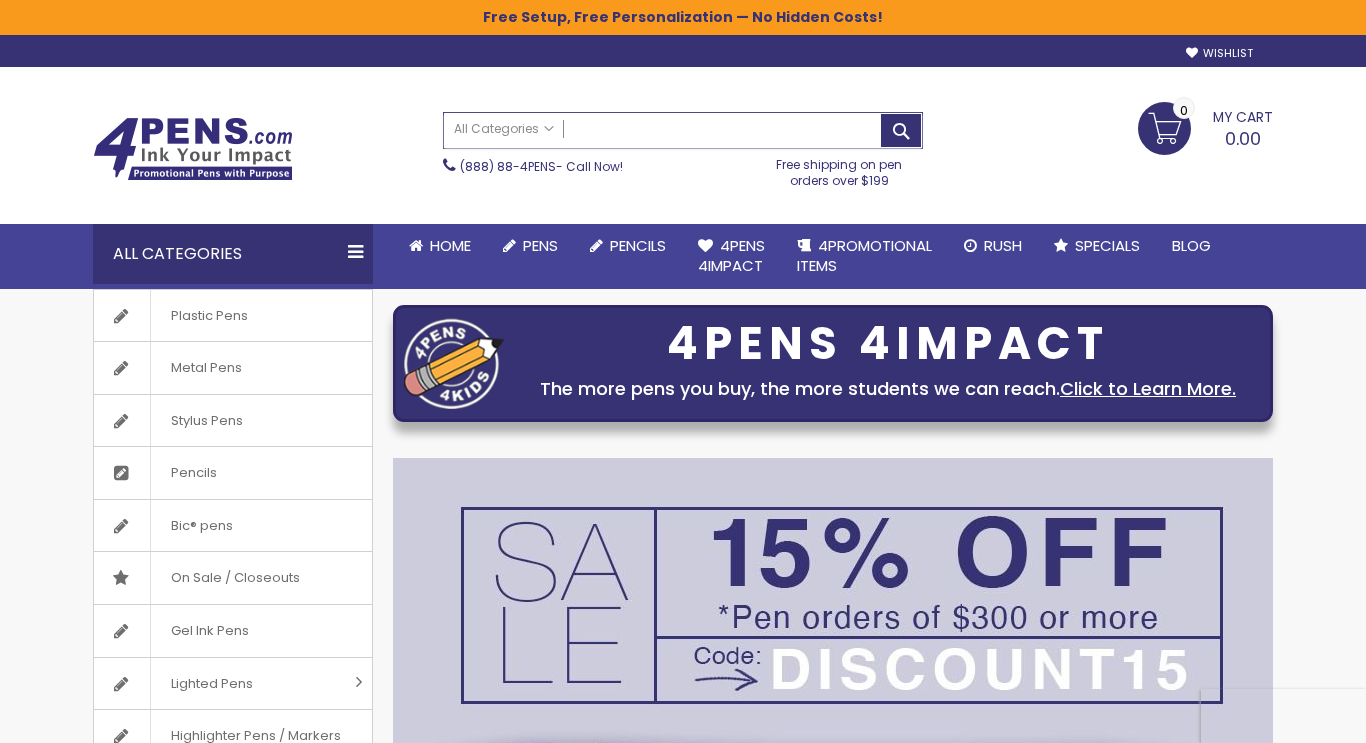 click on "Search" at bounding box center [683, 130] 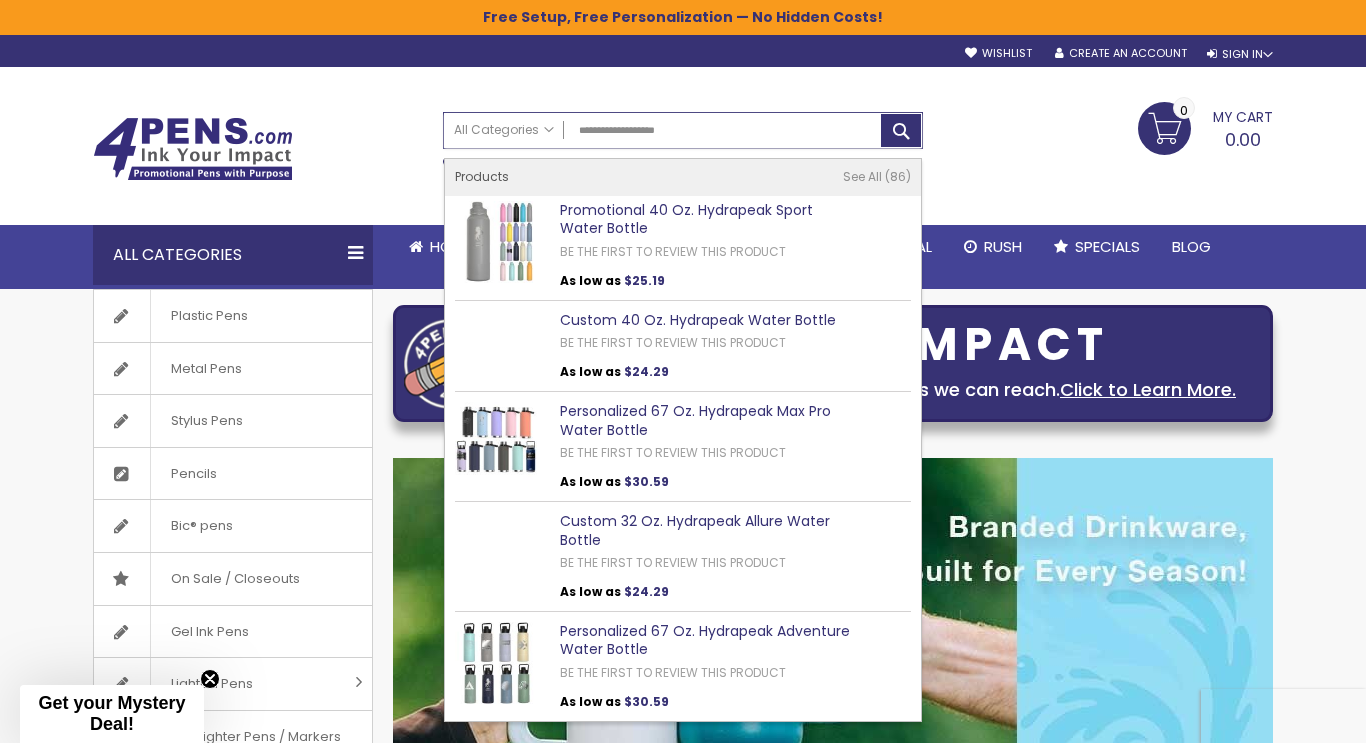 type on "**********" 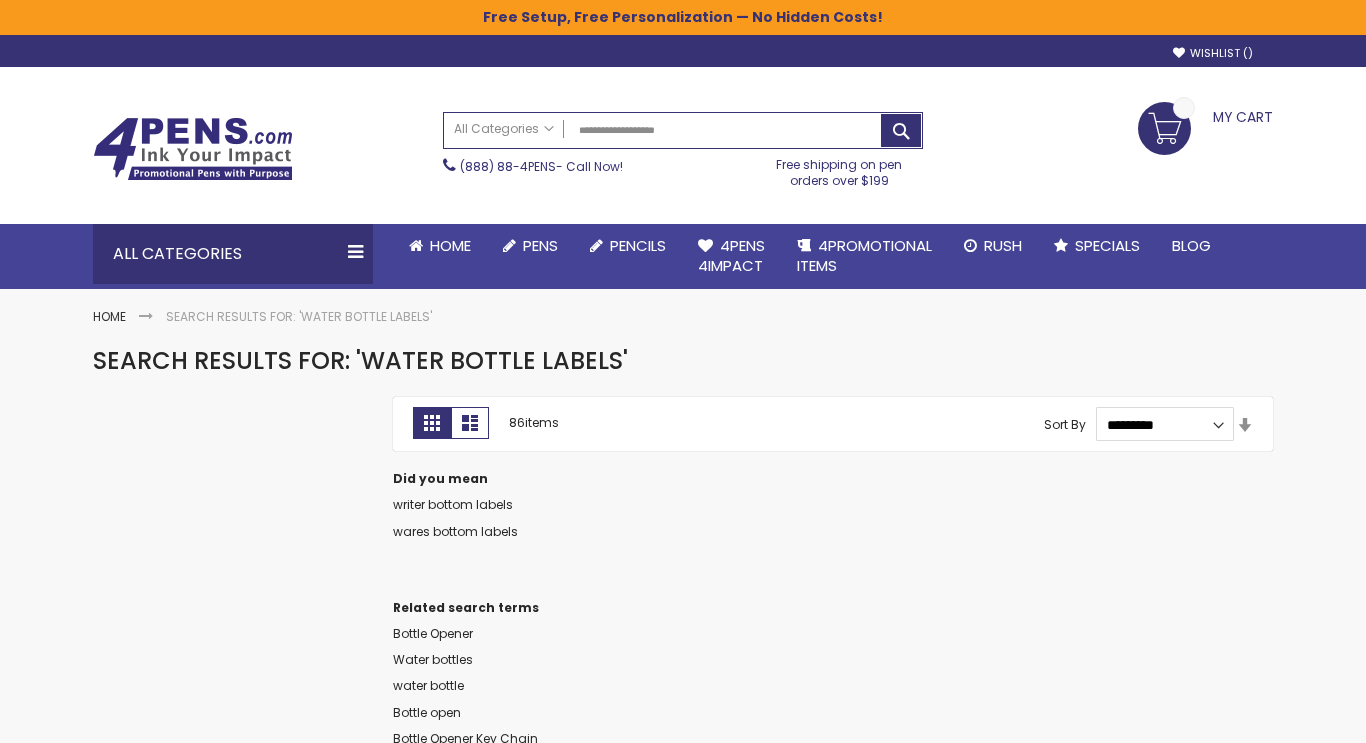 scroll, scrollTop: 0, scrollLeft: 0, axis: both 